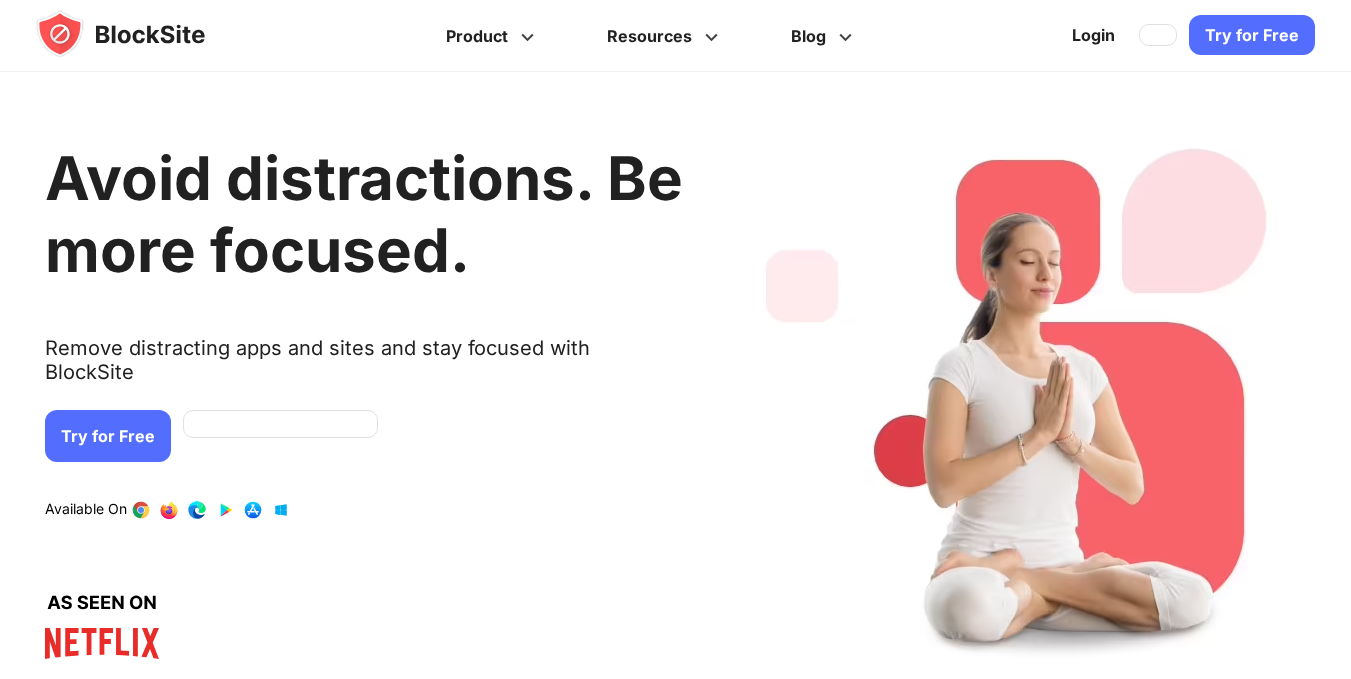 scroll, scrollTop: 0, scrollLeft: 0, axis: both 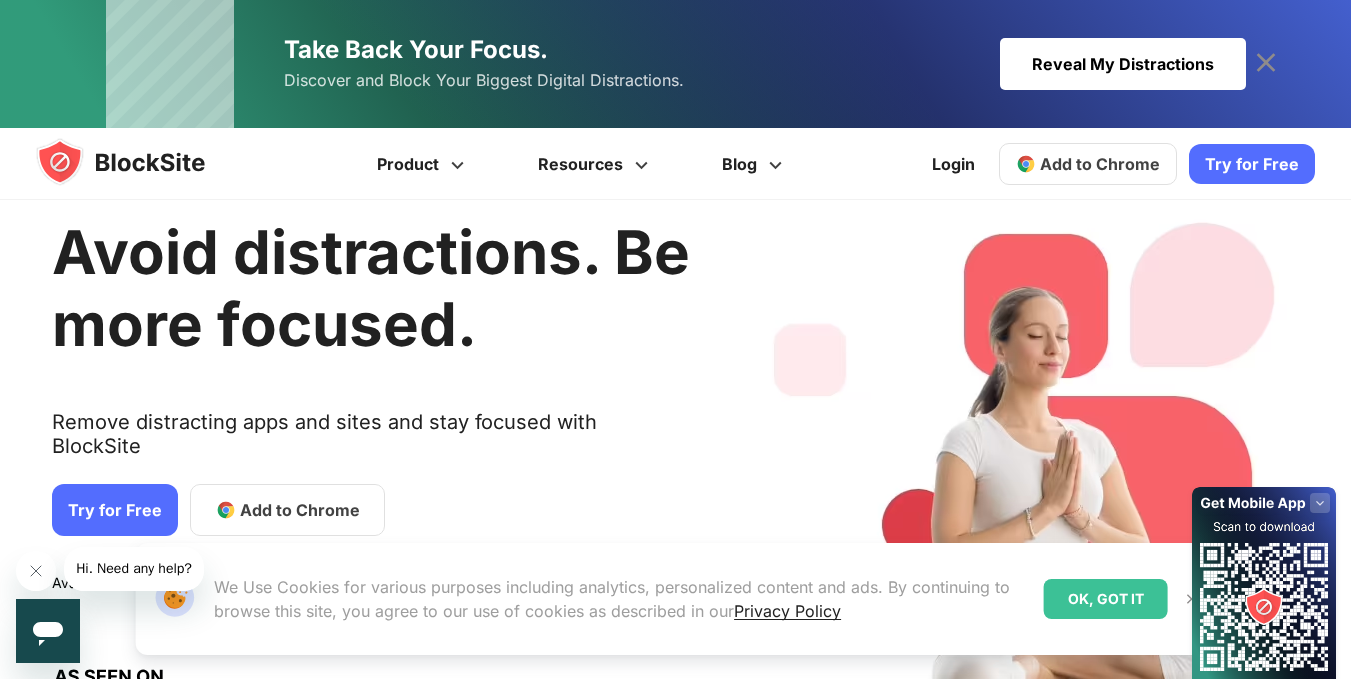 click on "Take Back Your Focus.
Discover and Block Your Biggest Digital Distractions.
Reveal My Distractions
Reveal My Distractions" at bounding box center [675, 64] 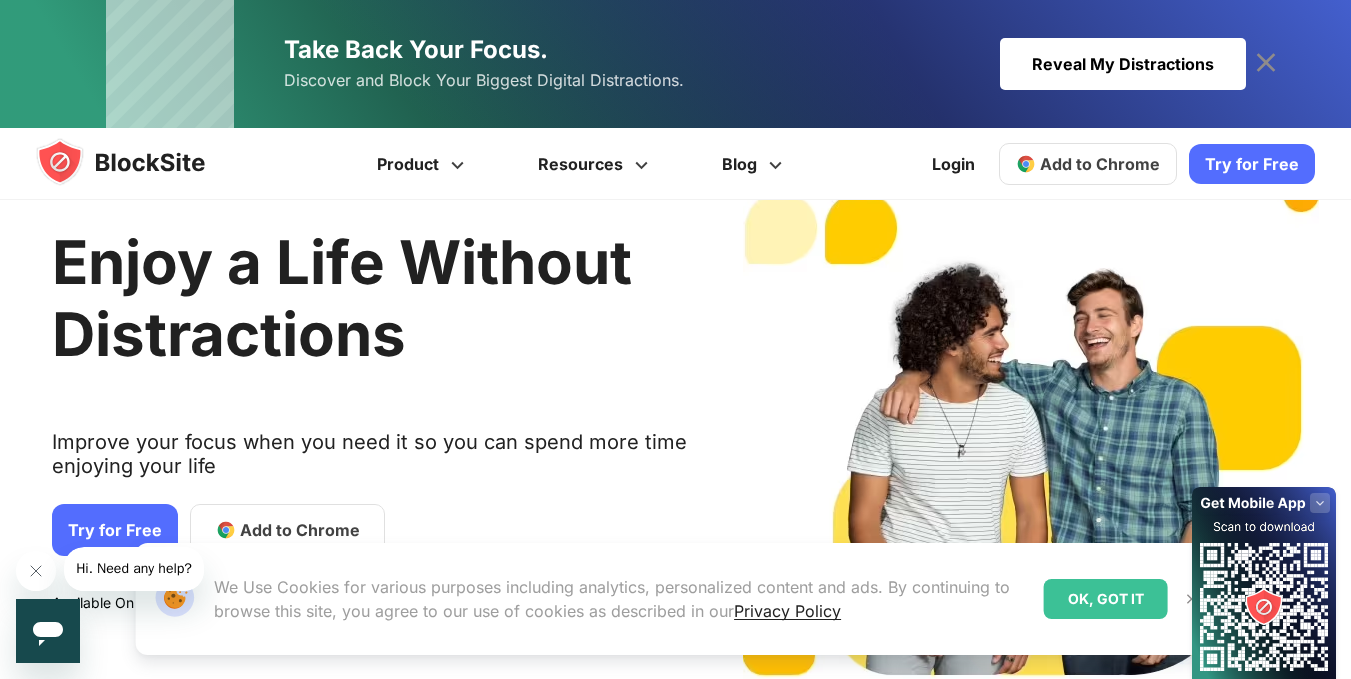 click at bounding box center (140, 162) 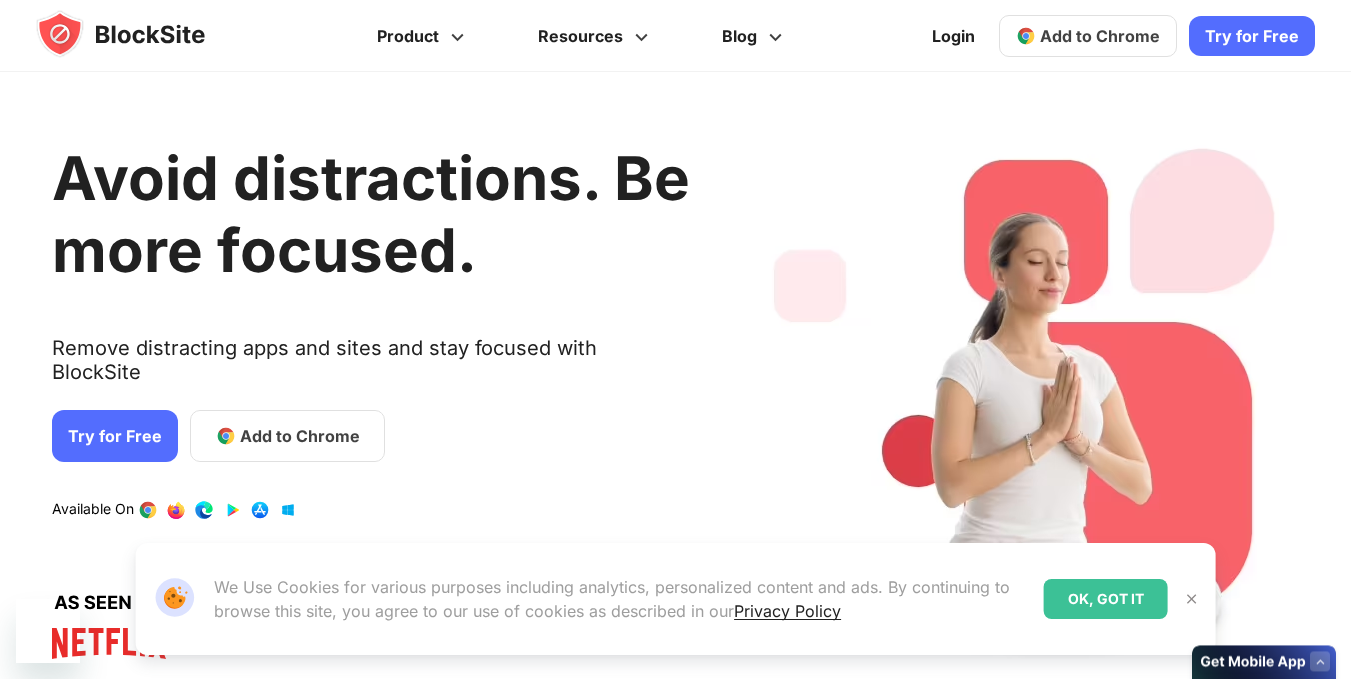 scroll, scrollTop: 0, scrollLeft: 0, axis: both 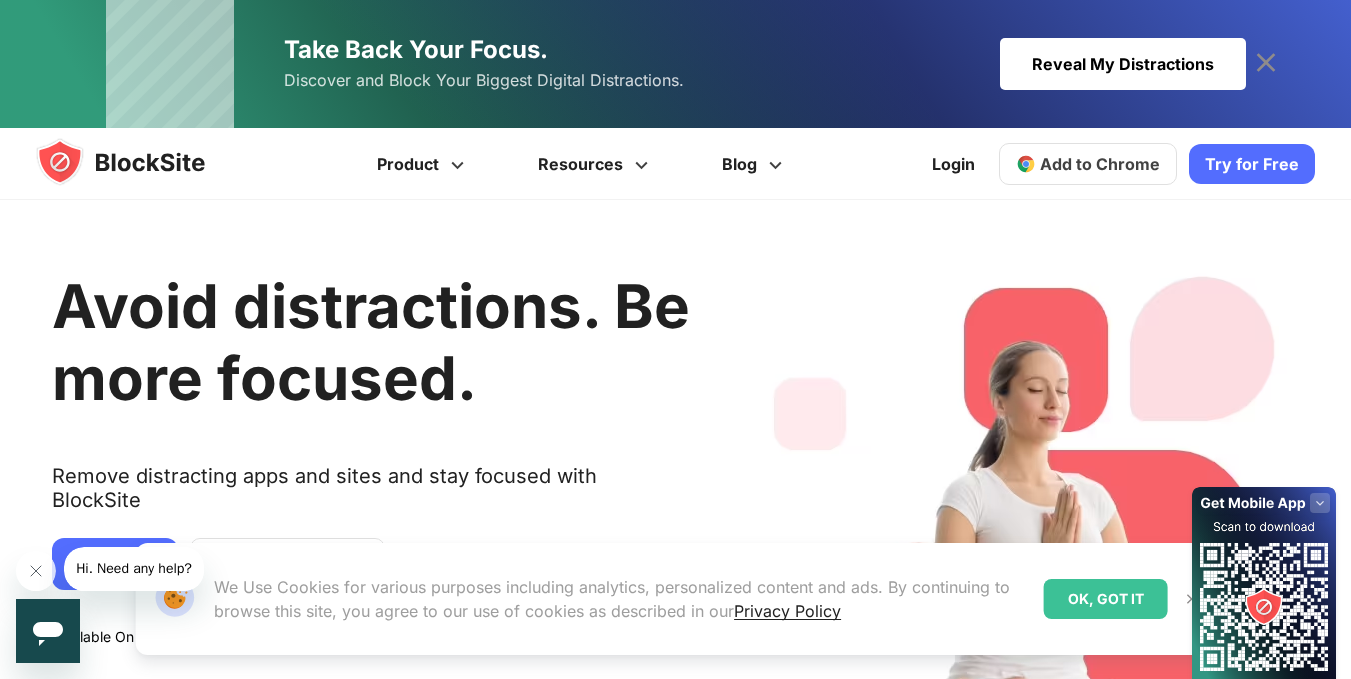 click on "Try for Free" at bounding box center [1252, 164] 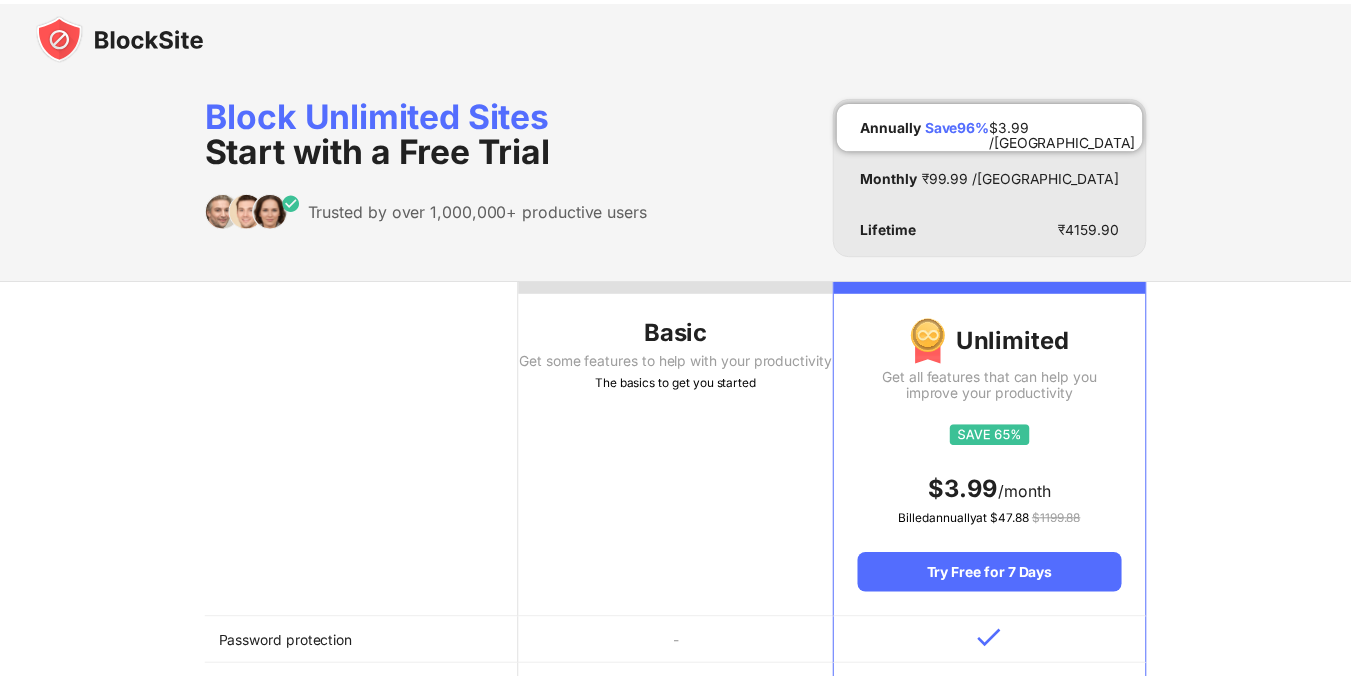 scroll, scrollTop: 0, scrollLeft: 0, axis: both 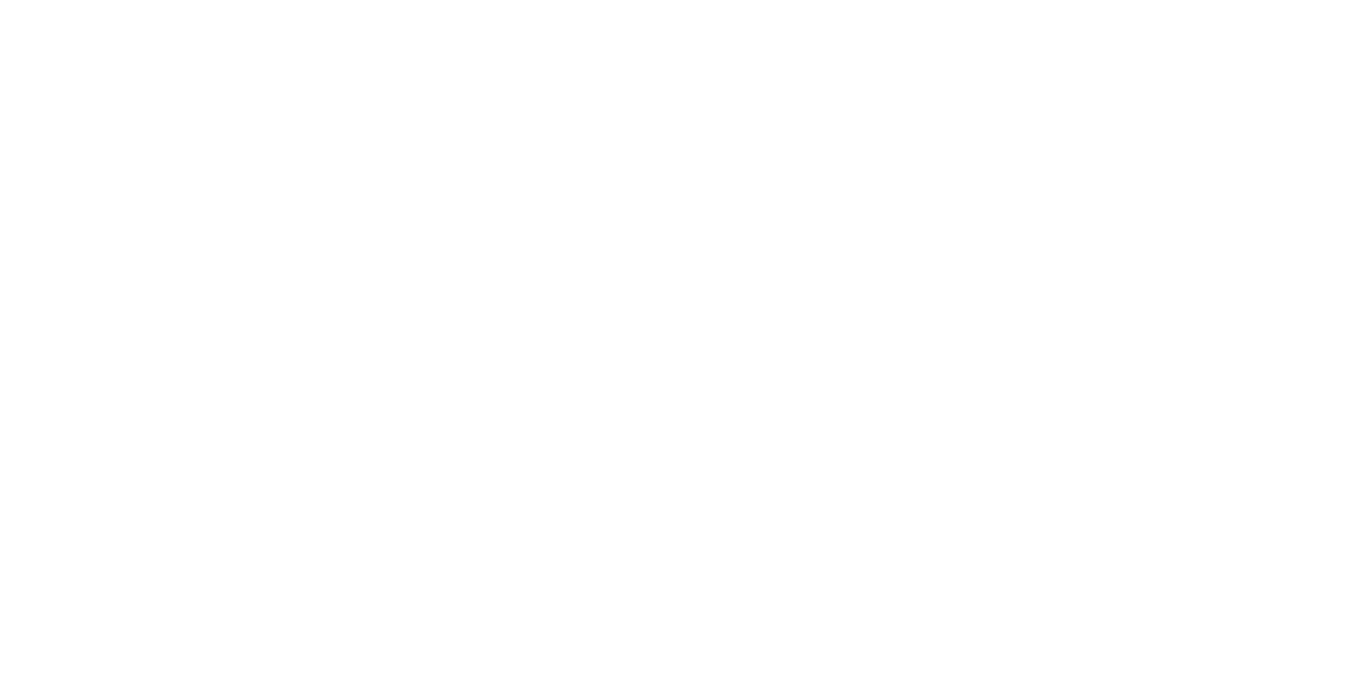 click at bounding box center (683, 0) 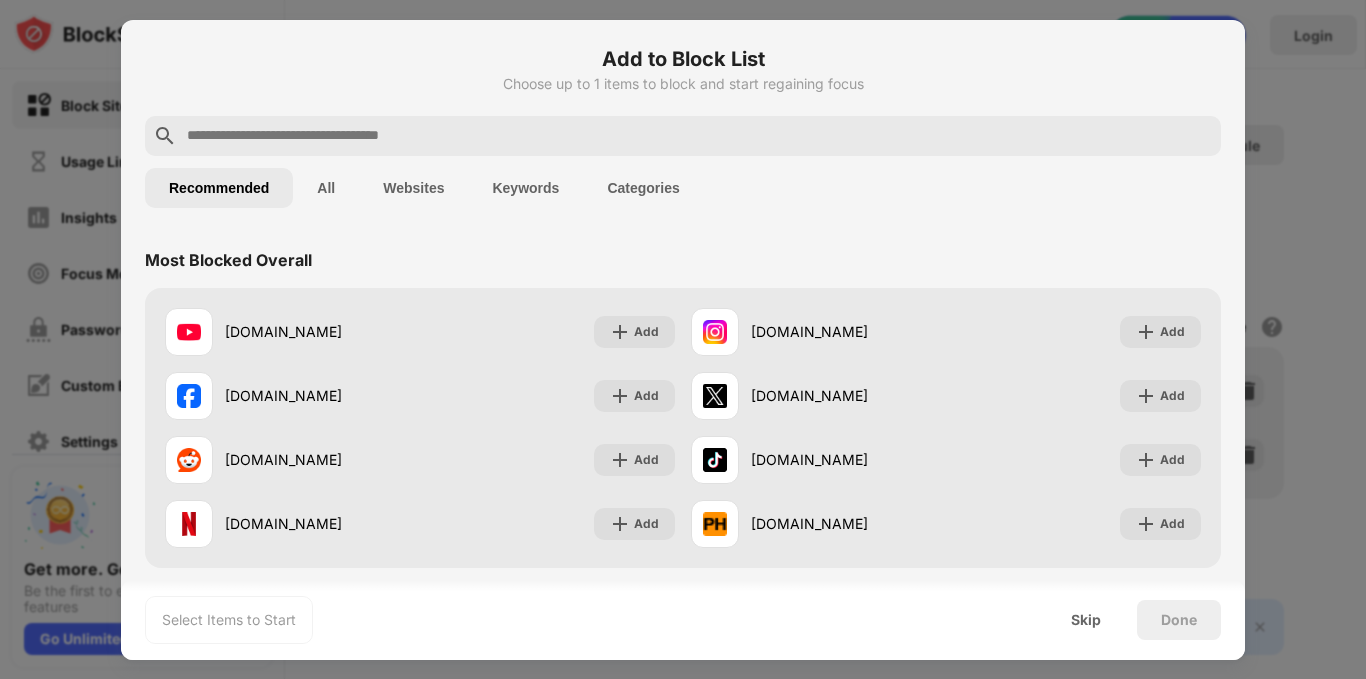 click at bounding box center [699, 136] 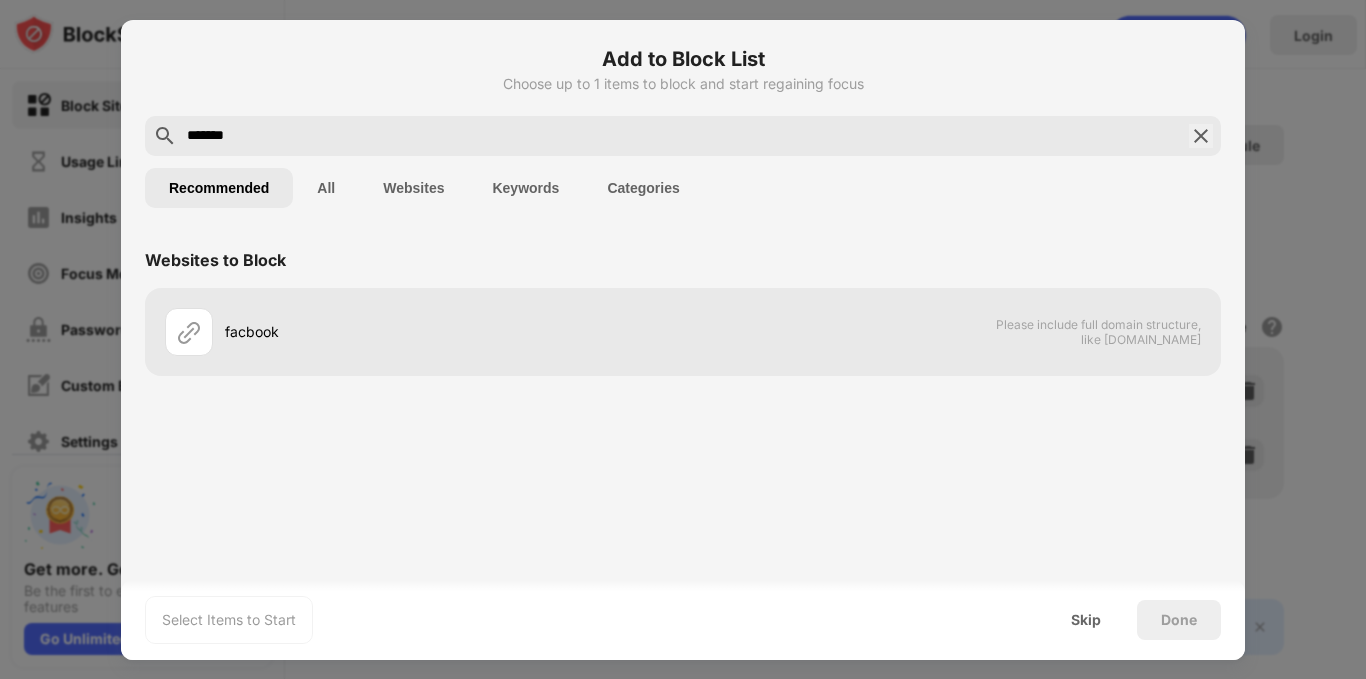 click on "Recommended All Websites Keywords Categories" at bounding box center [683, 188] 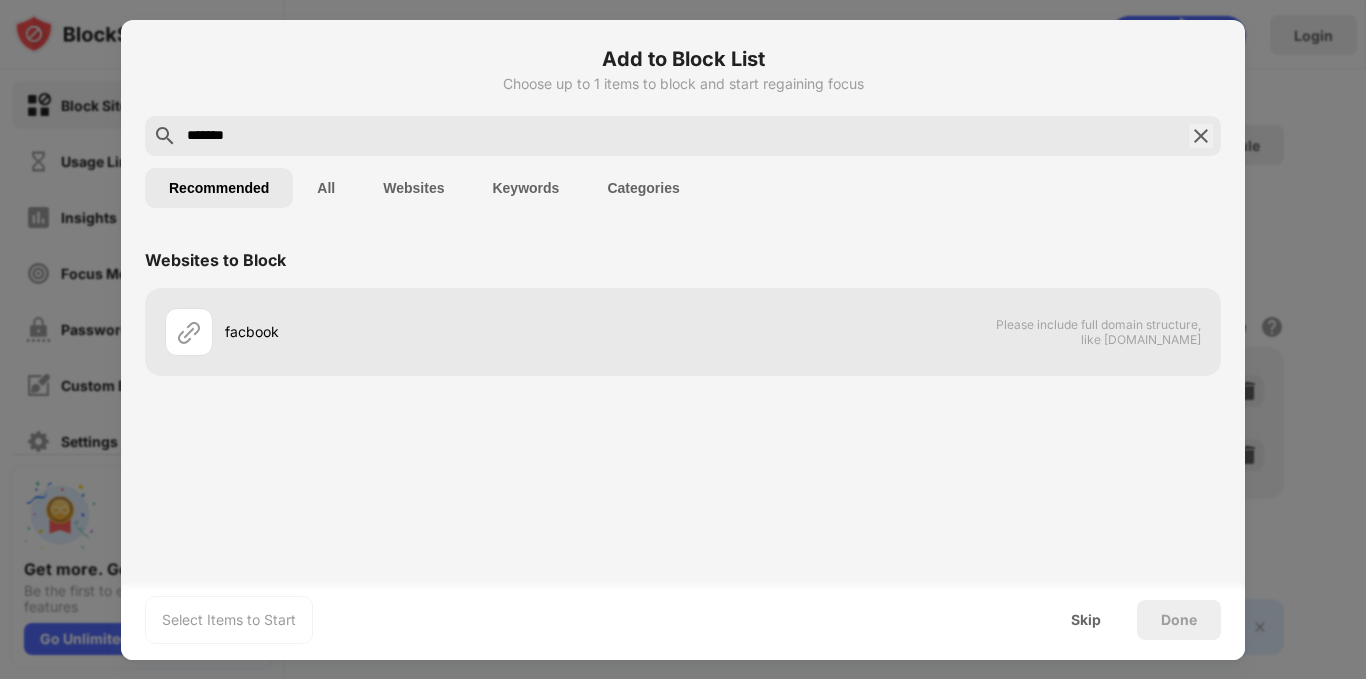 click on "*******" at bounding box center [683, 136] 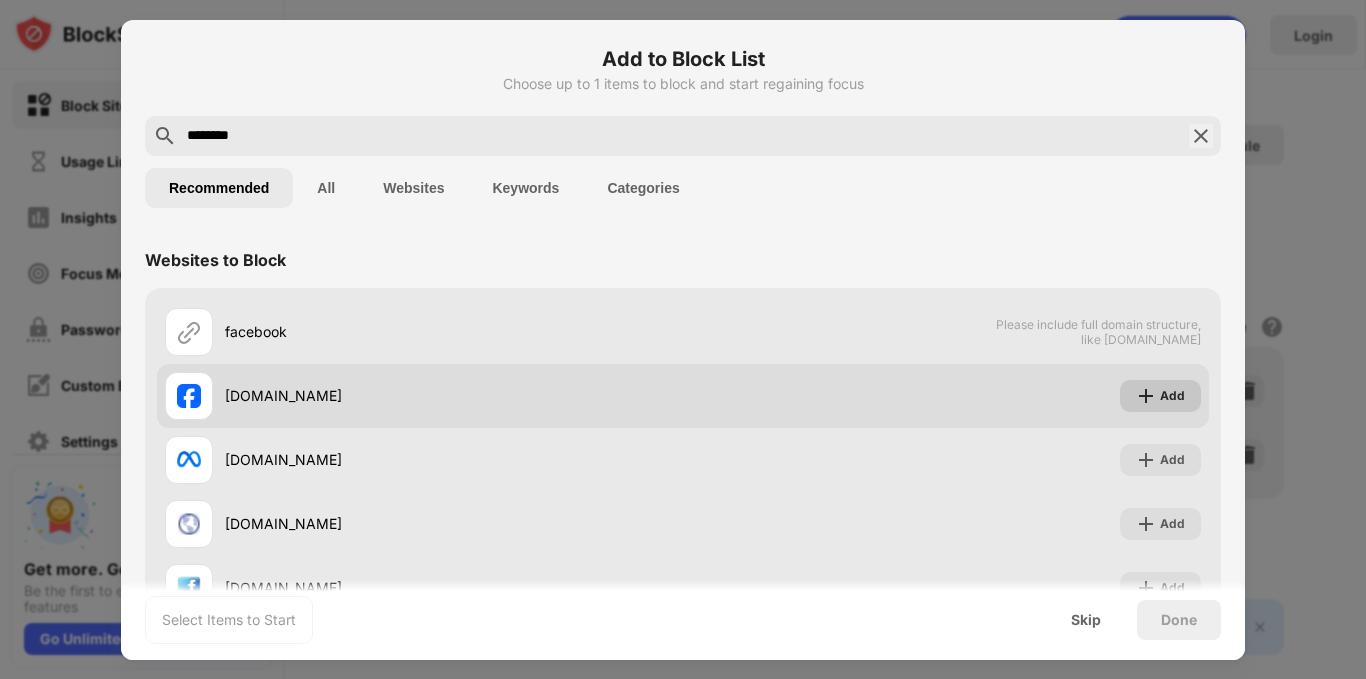 type on "********" 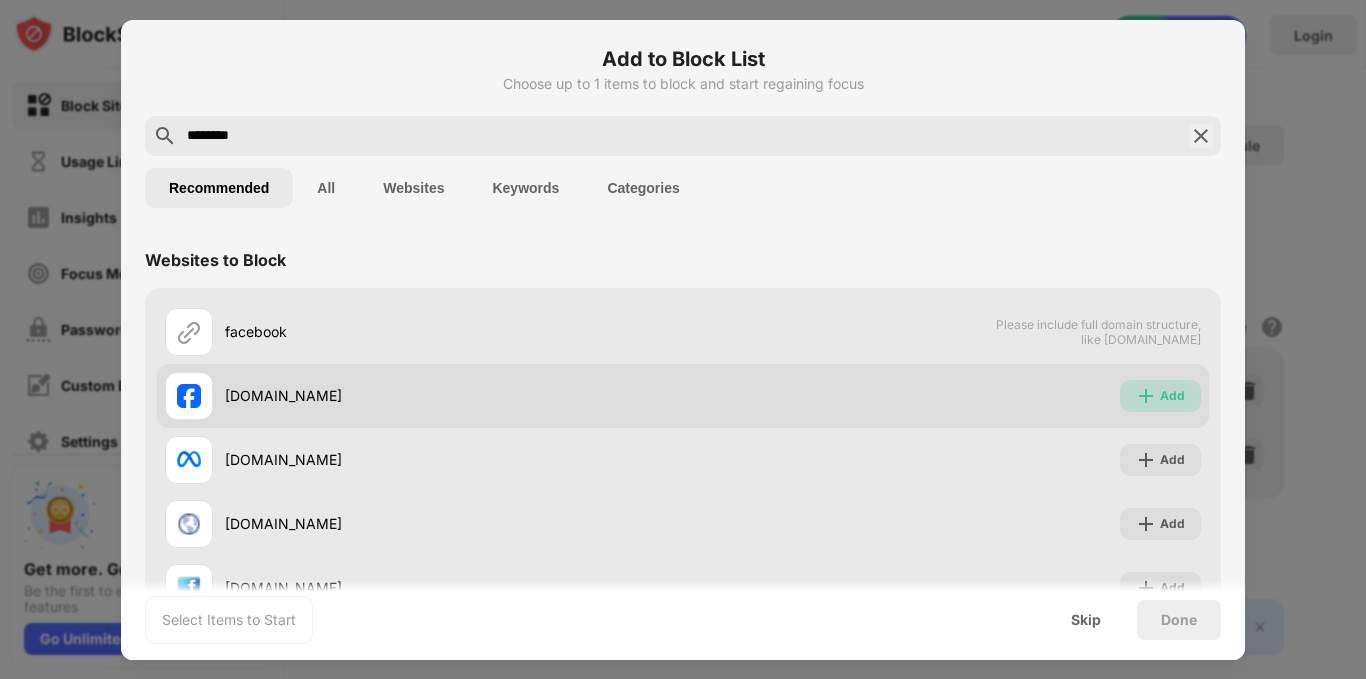 click on "Add" at bounding box center [1172, 396] 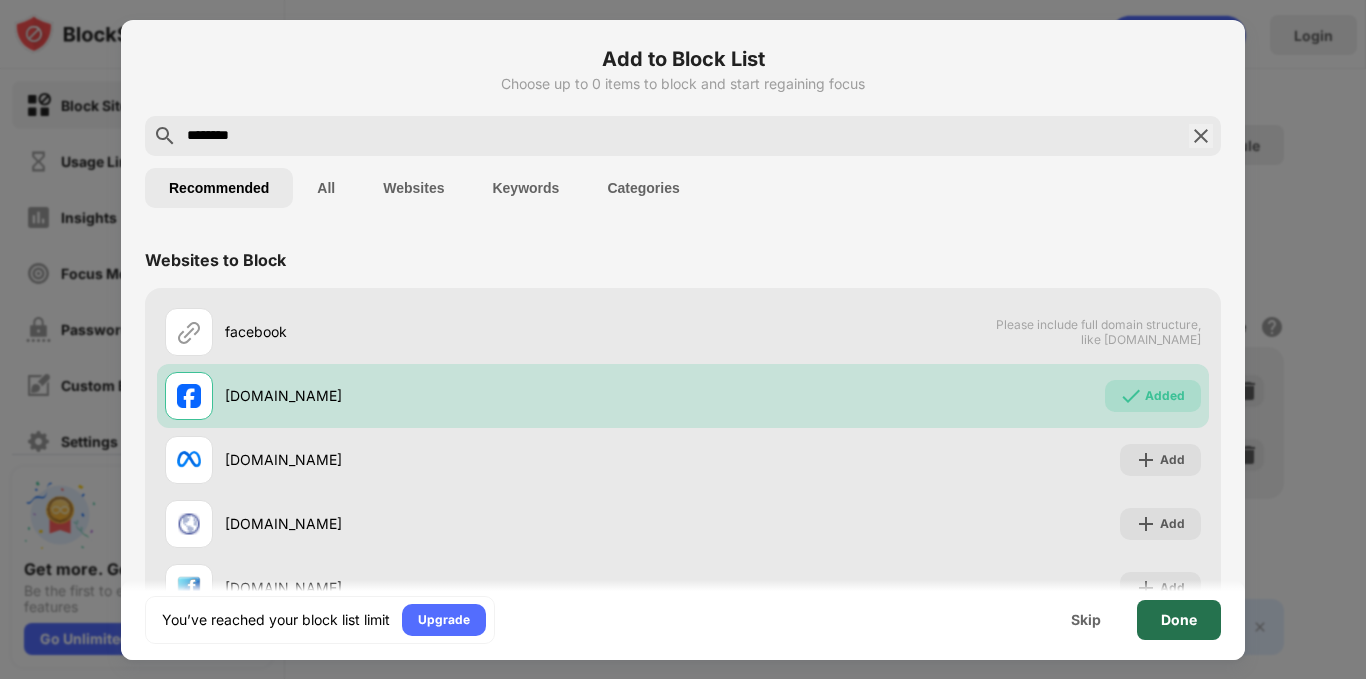 click on "Done" at bounding box center (1179, 620) 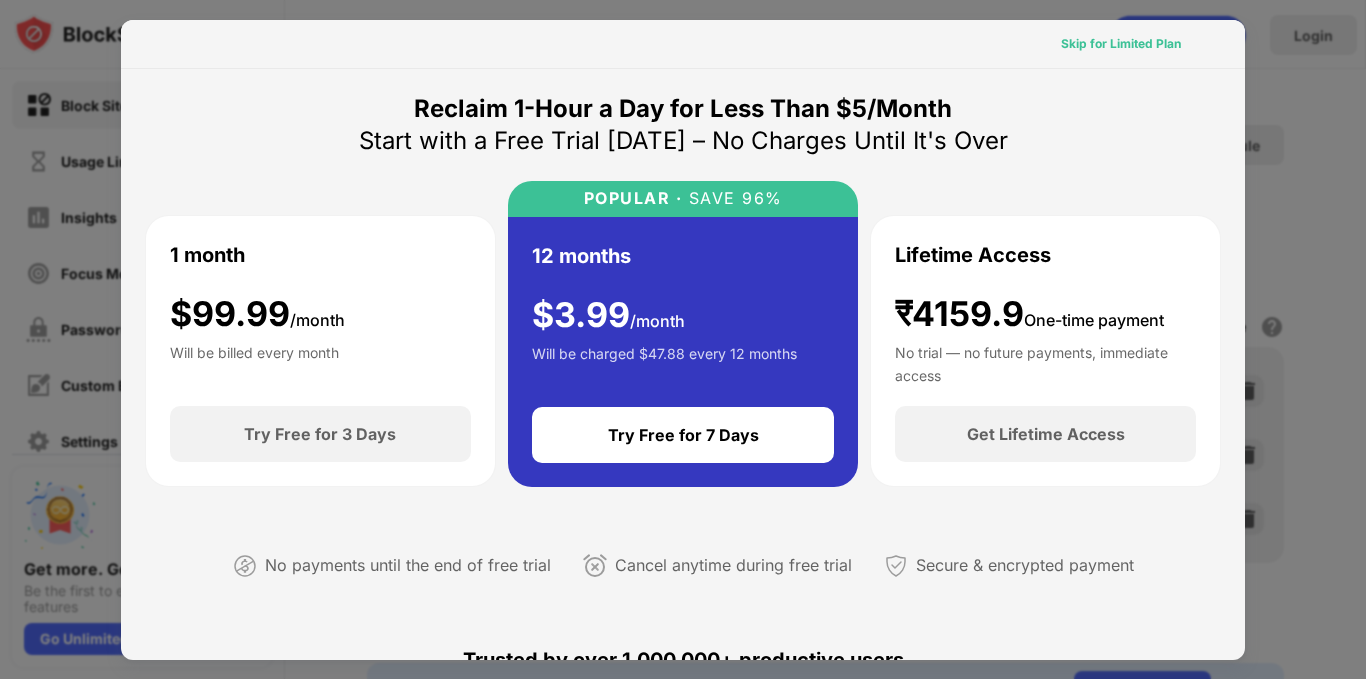 click on "Skip for Limited Plan" at bounding box center (1121, 44) 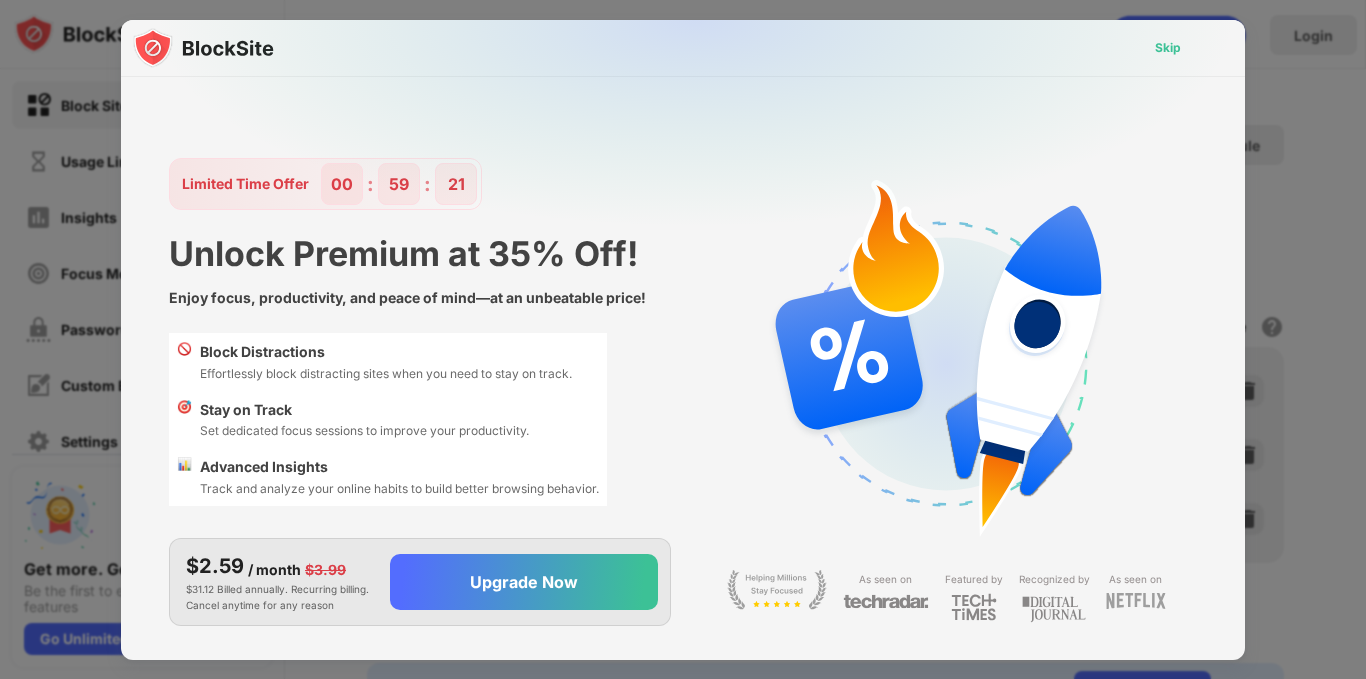 click on "Skip" at bounding box center [1168, 48] 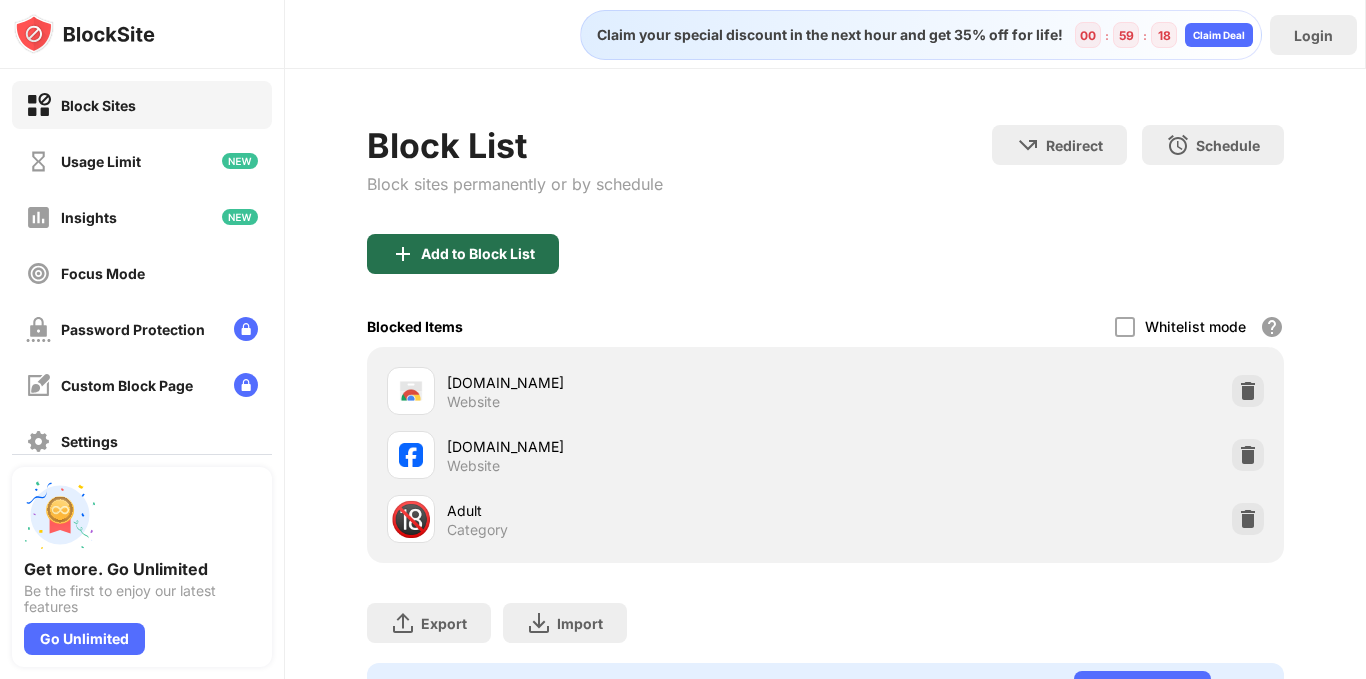 click on "Add to Block List" at bounding box center (463, 254) 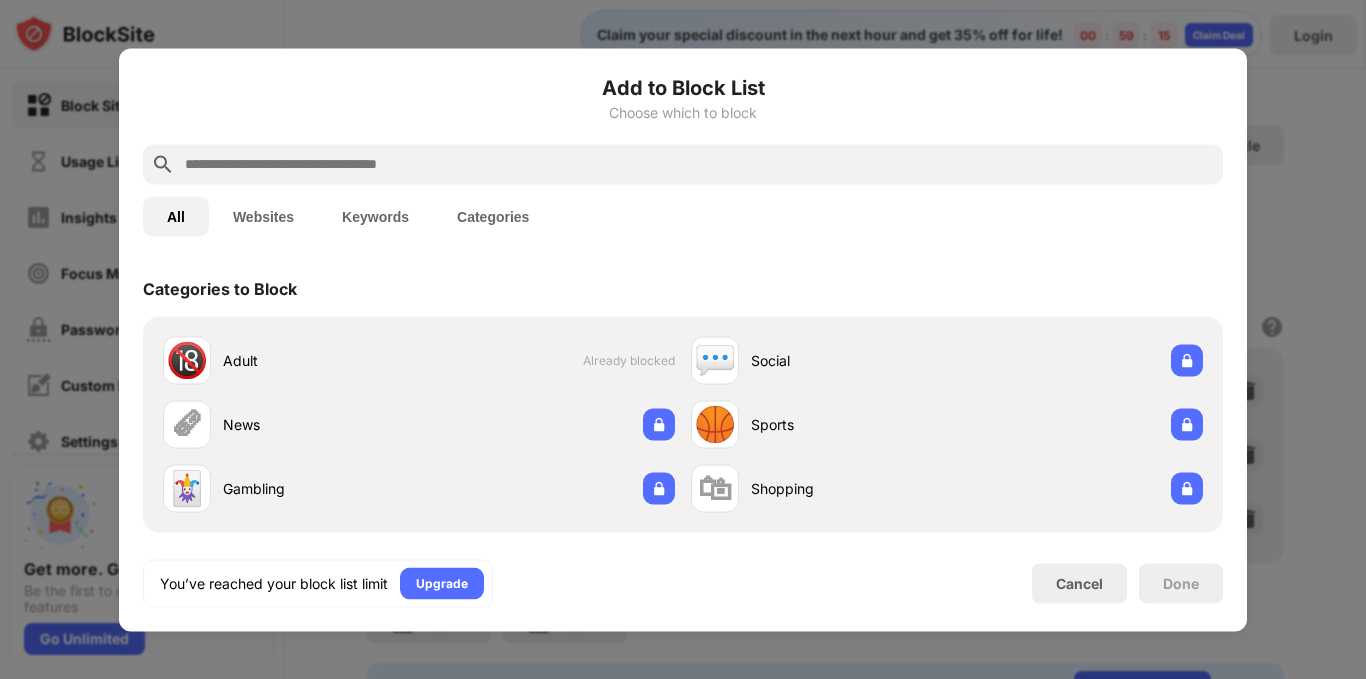 click at bounding box center (699, 164) 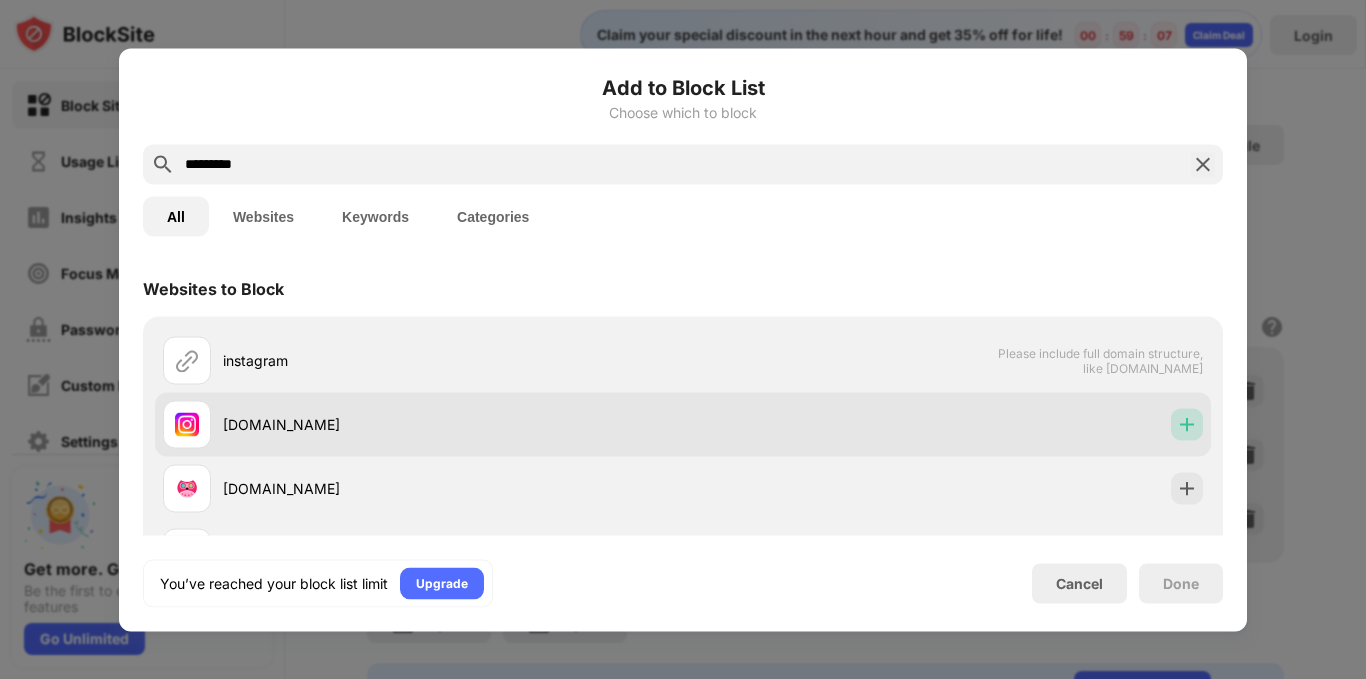 click at bounding box center (1187, 424) 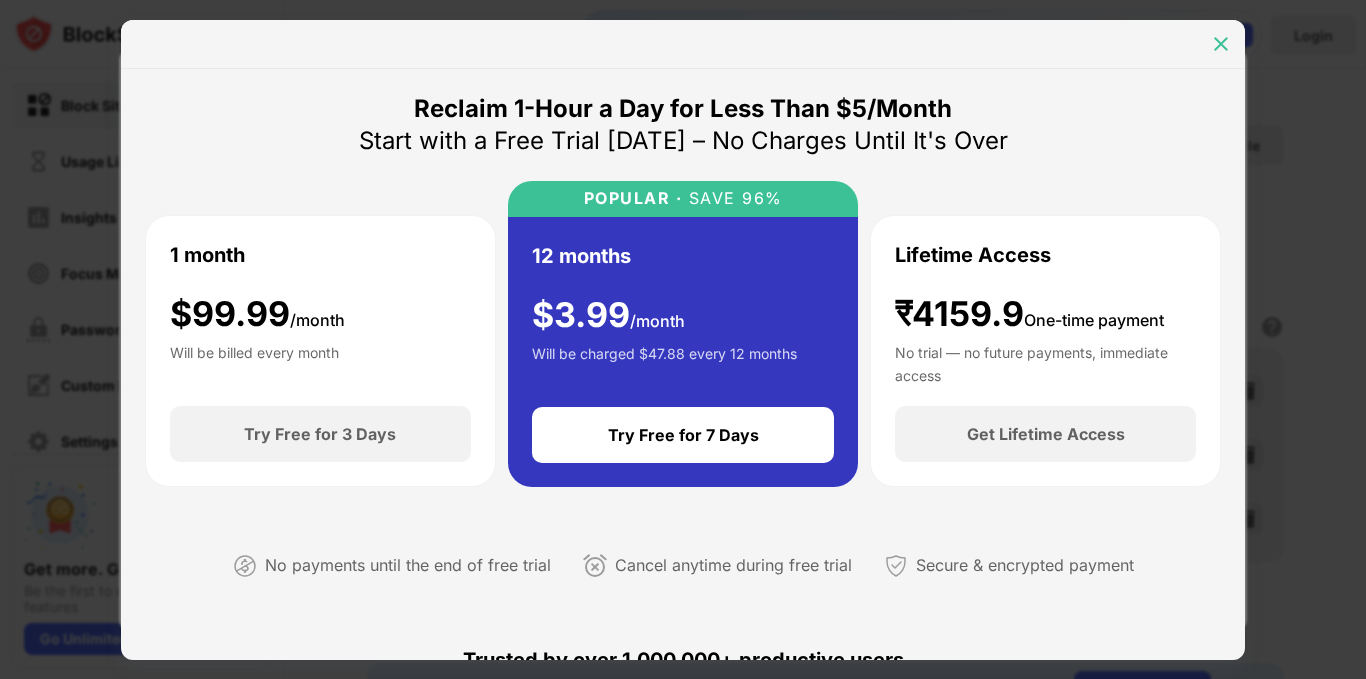 click at bounding box center [1221, 44] 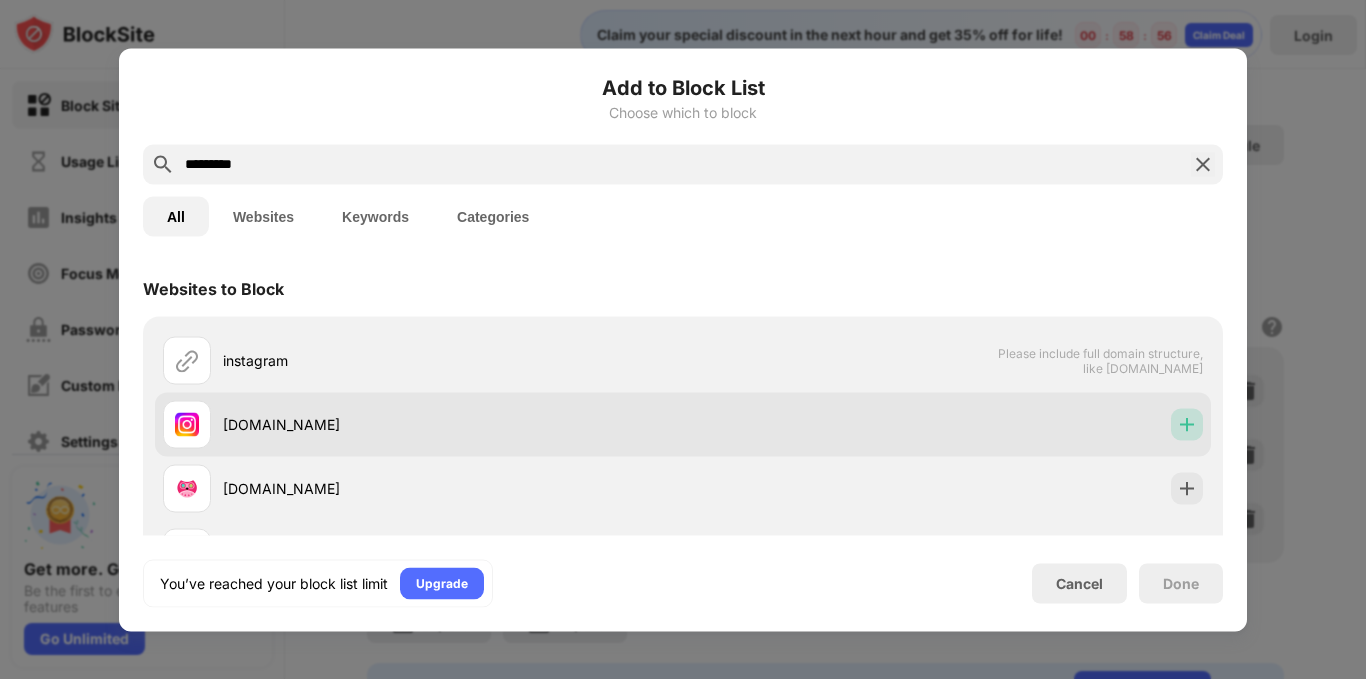 click at bounding box center [1187, 424] 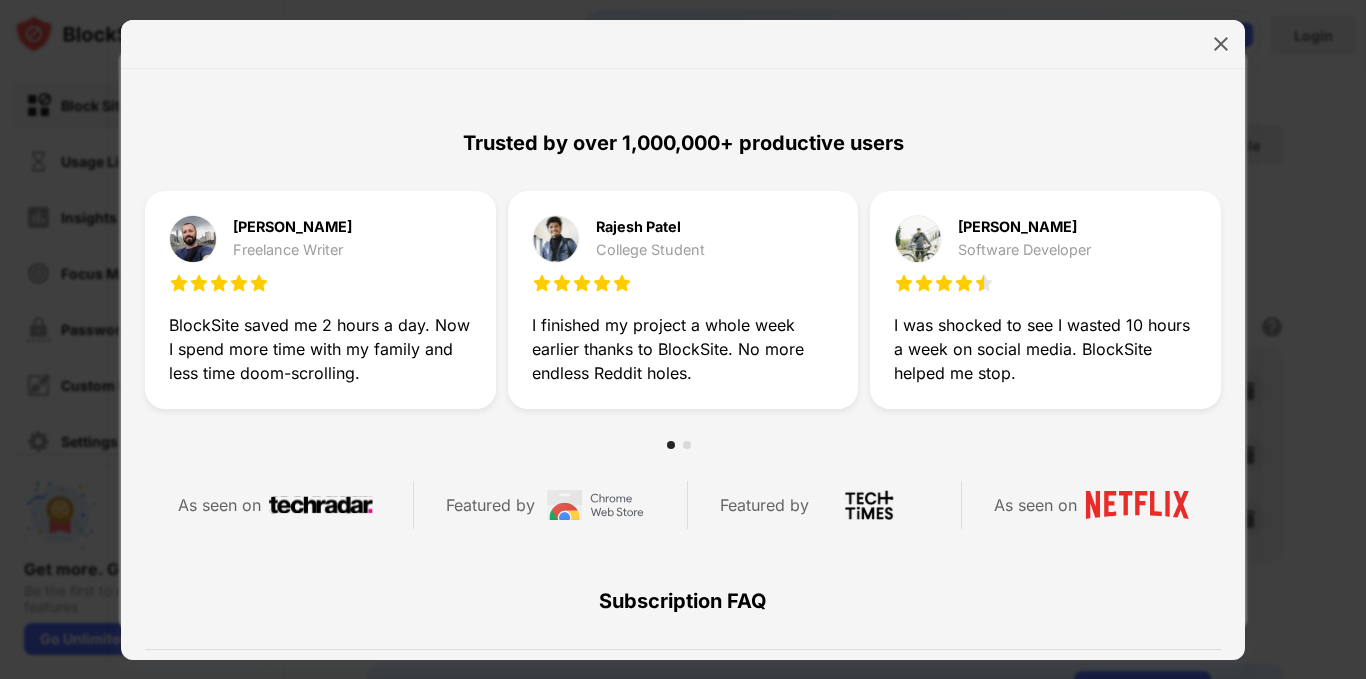 scroll, scrollTop: 0, scrollLeft: 0, axis: both 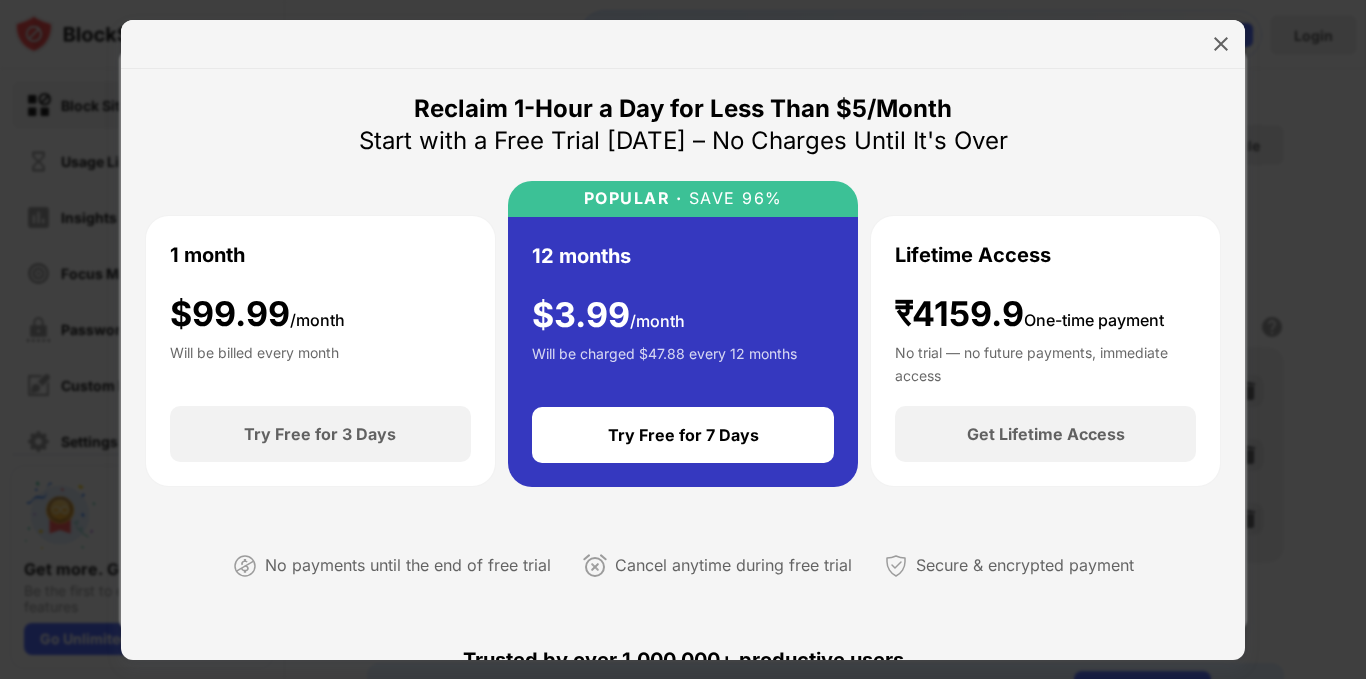 click at bounding box center [683, 44] 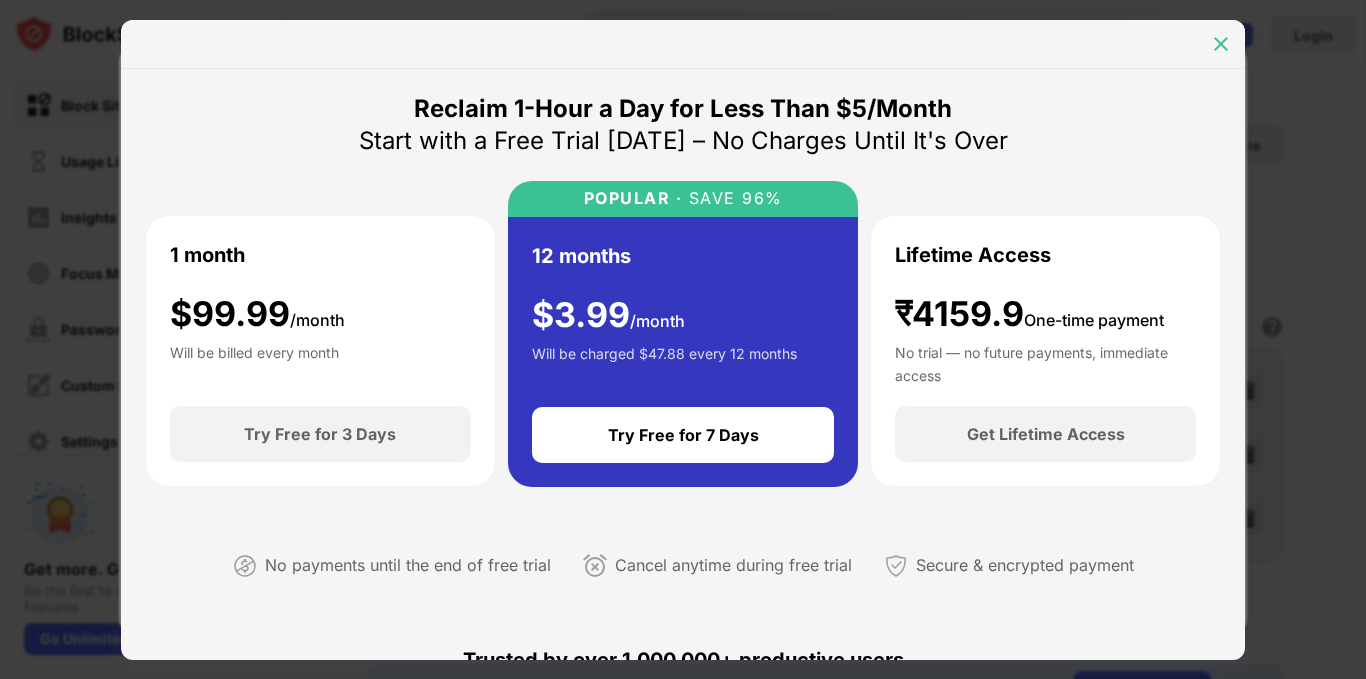 click at bounding box center (1221, 44) 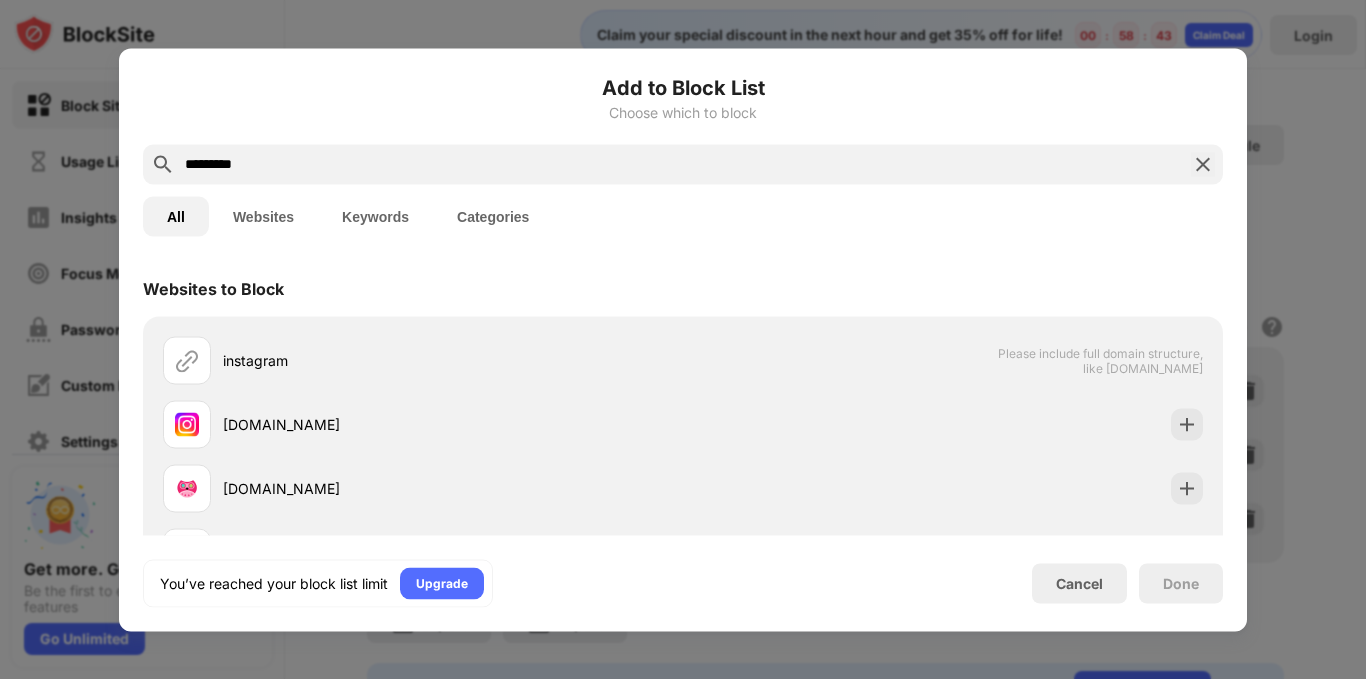 click on "*********" at bounding box center [683, 164] 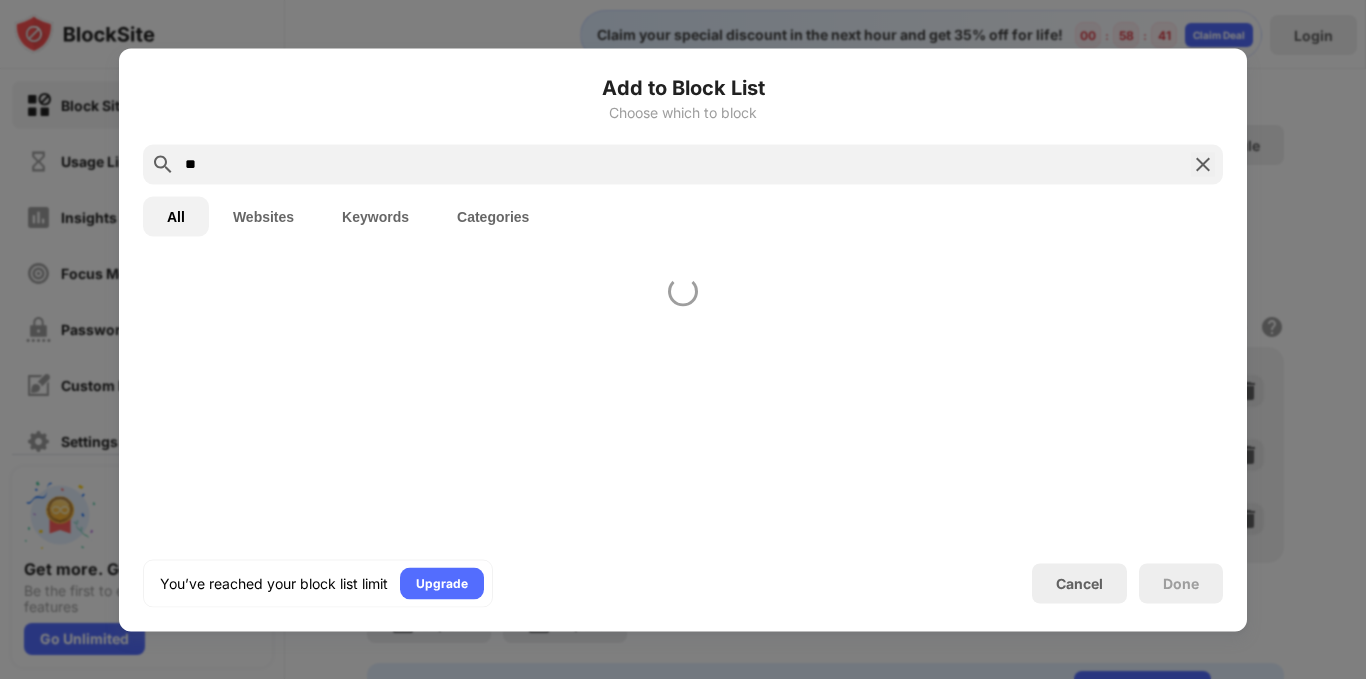 type on "*" 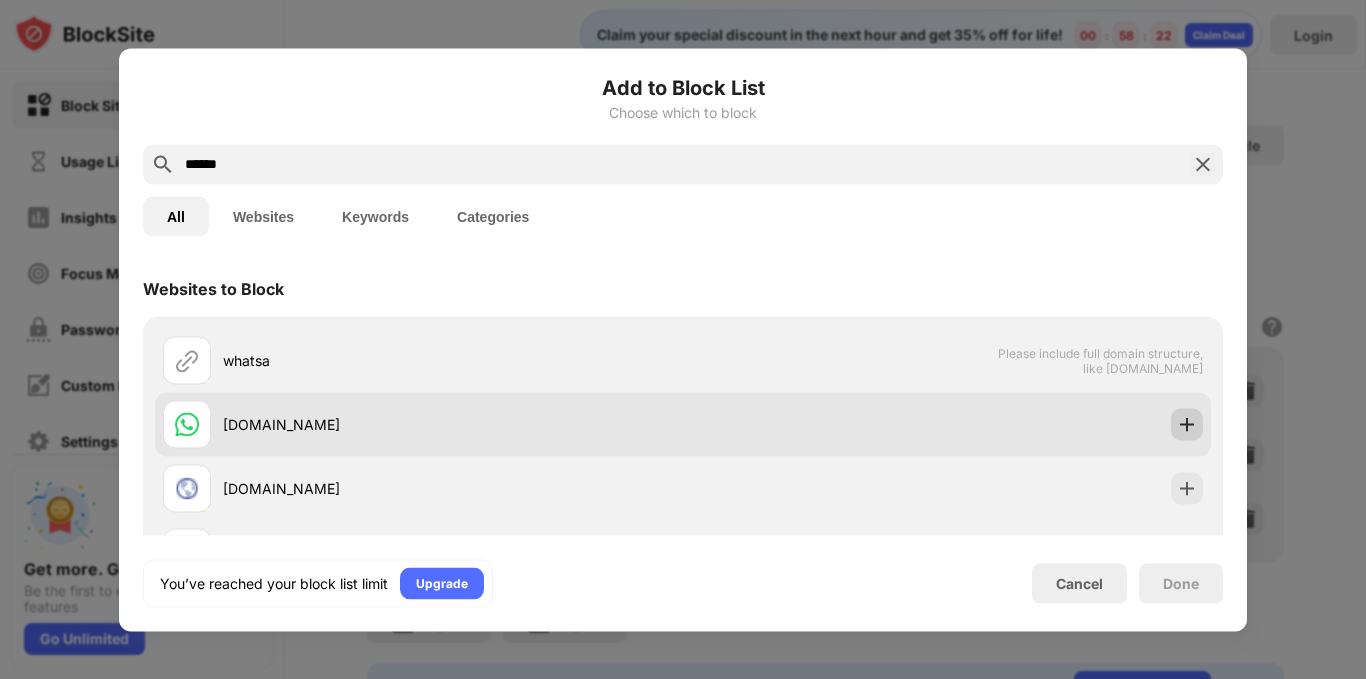 type on "******" 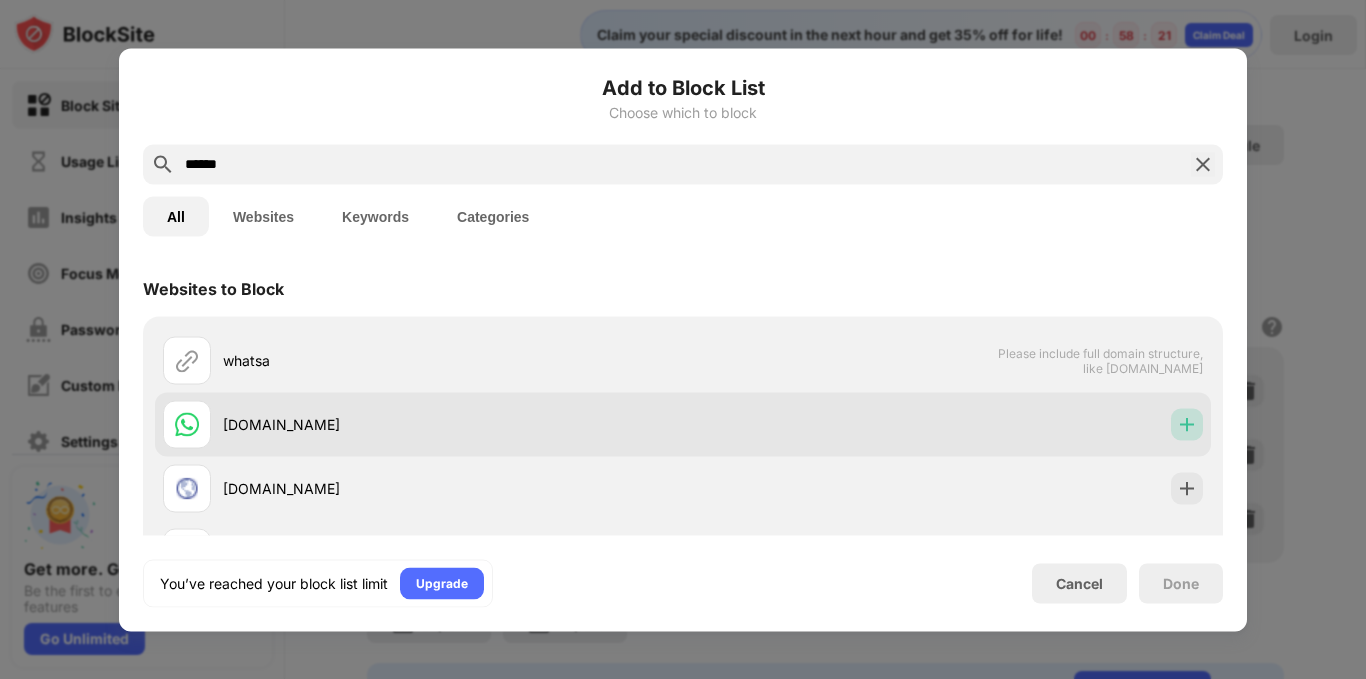 click at bounding box center (1187, 424) 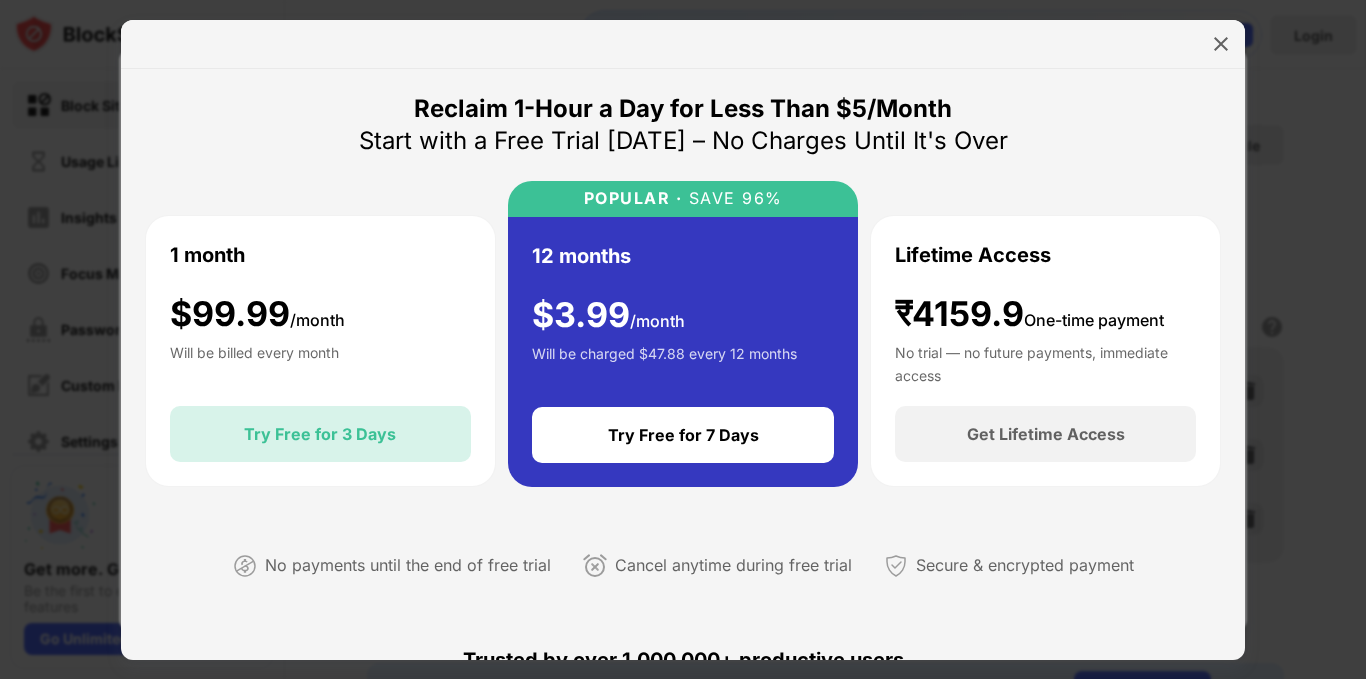 click on "Try Free for 3 Days" at bounding box center (320, 434) 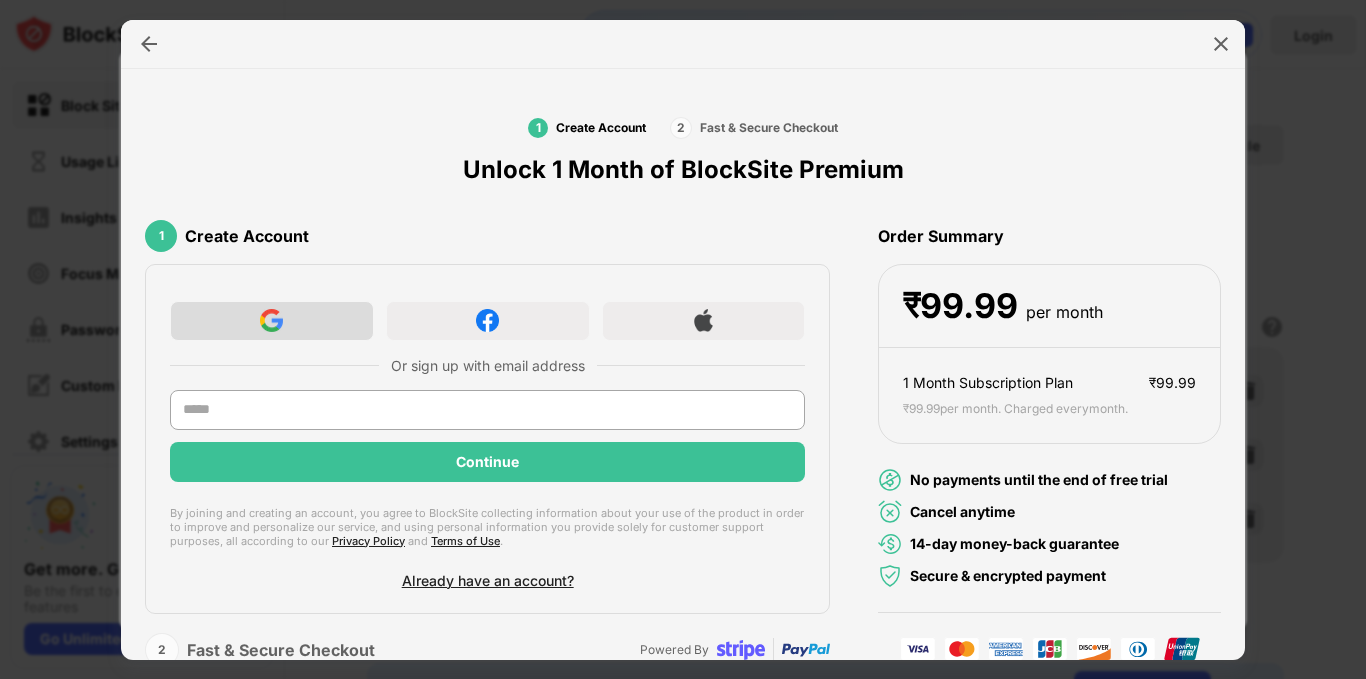 click at bounding box center [272, 321] 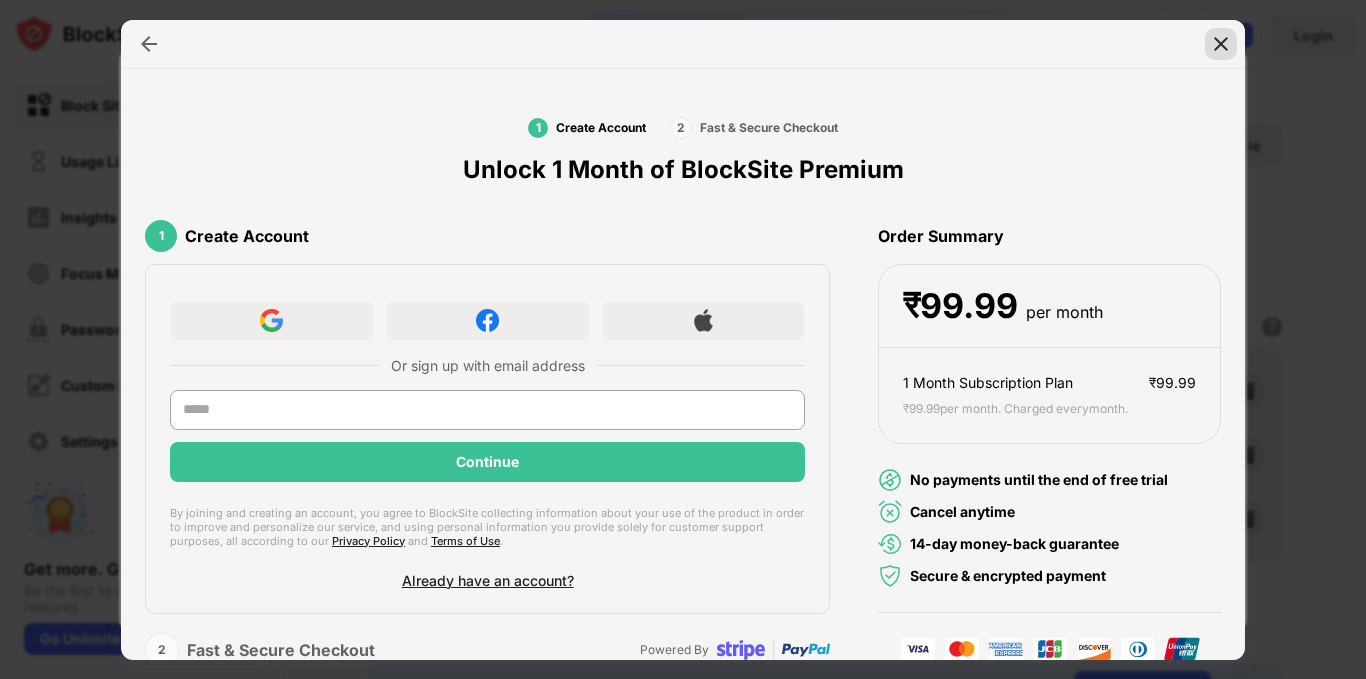 click at bounding box center [1221, 44] 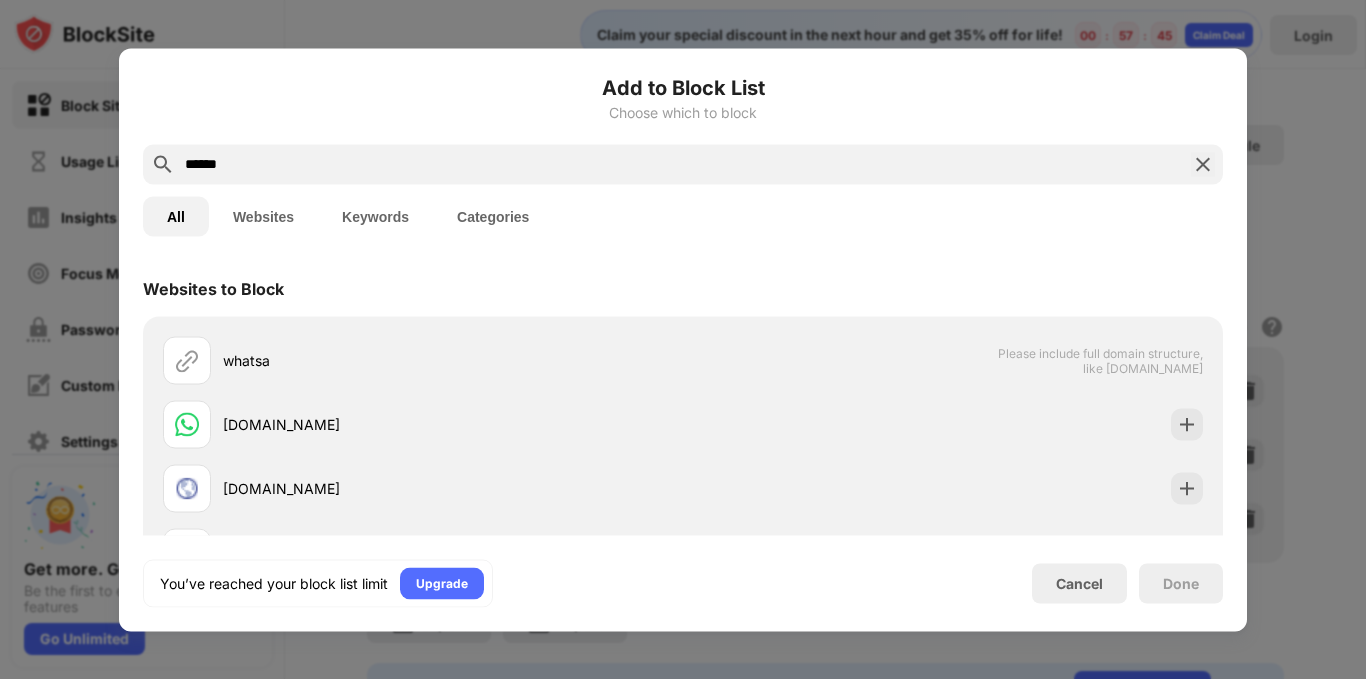 click on "******" at bounding box center [683, 164] 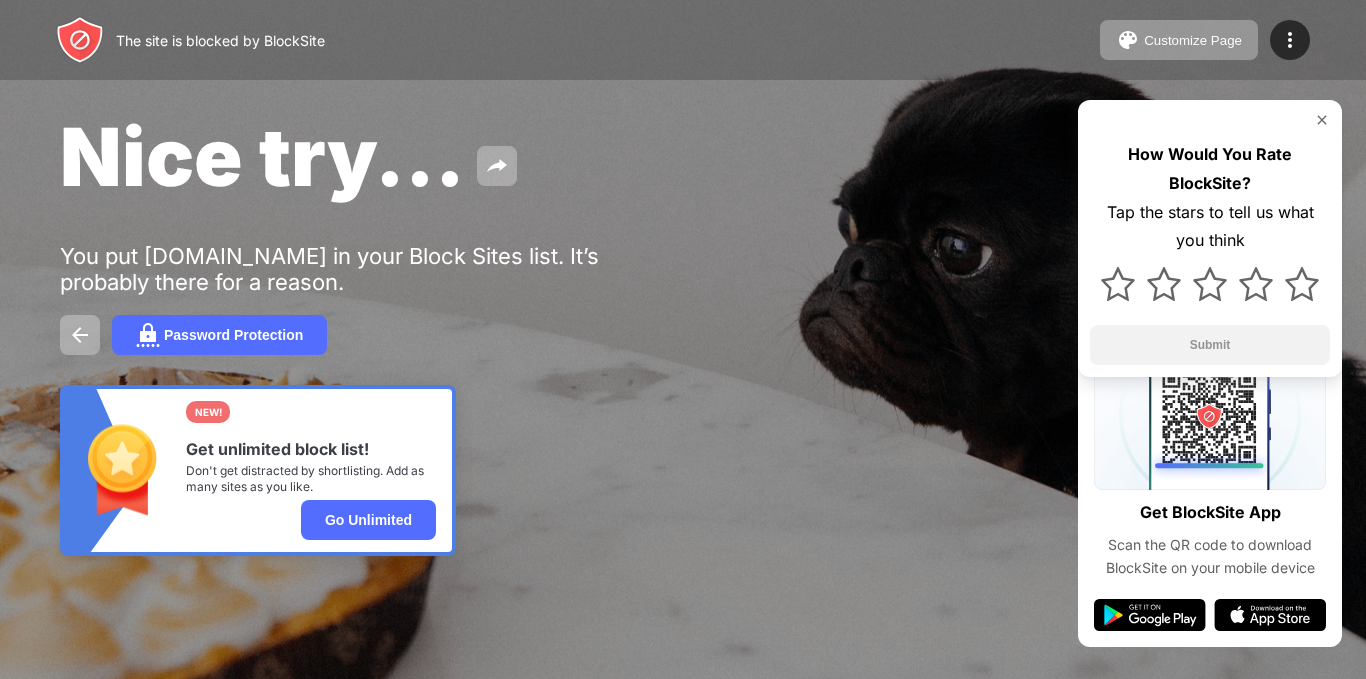 scroll, scrollTop: 0, scrollLeft: 0, axis: both 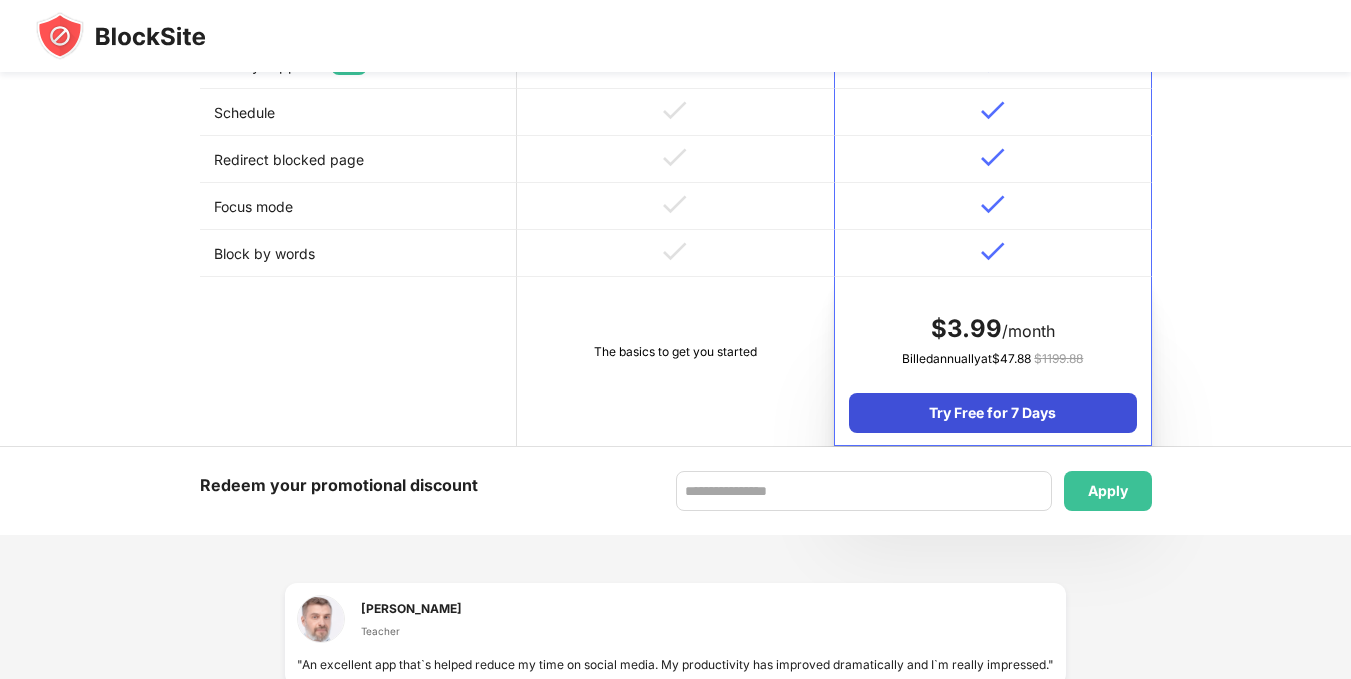 click on "Try Free for 7 Days" at bounding box center (992, 413) 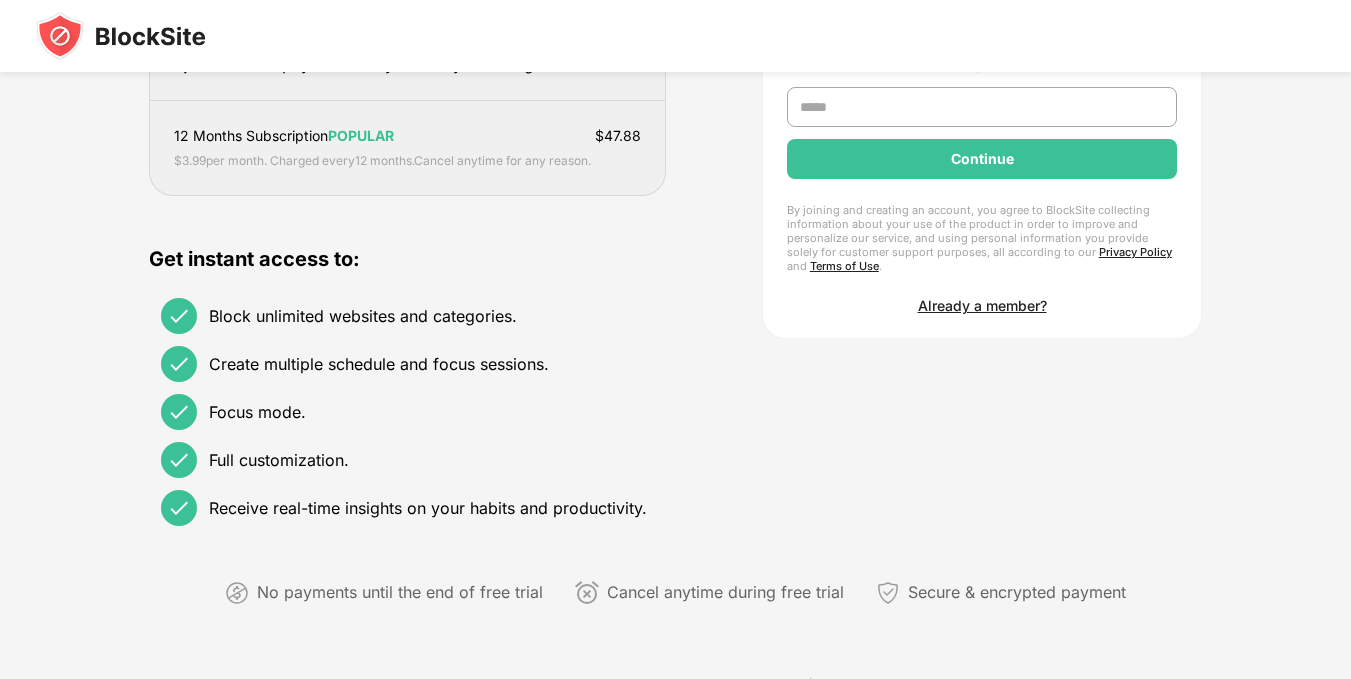 scroll, scrollTop: 13, scrollLeft: 0, axis: vertical 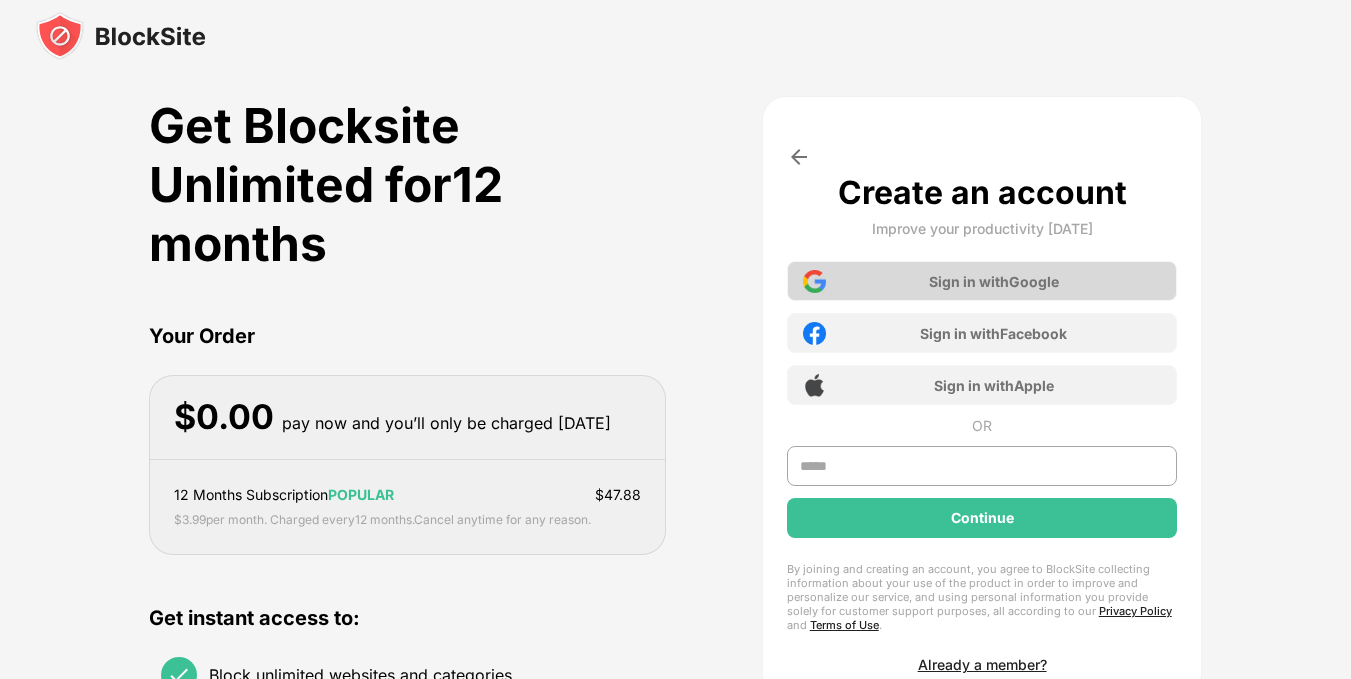 click on "Sign in with  Google" at bounding box center (994, 281) 